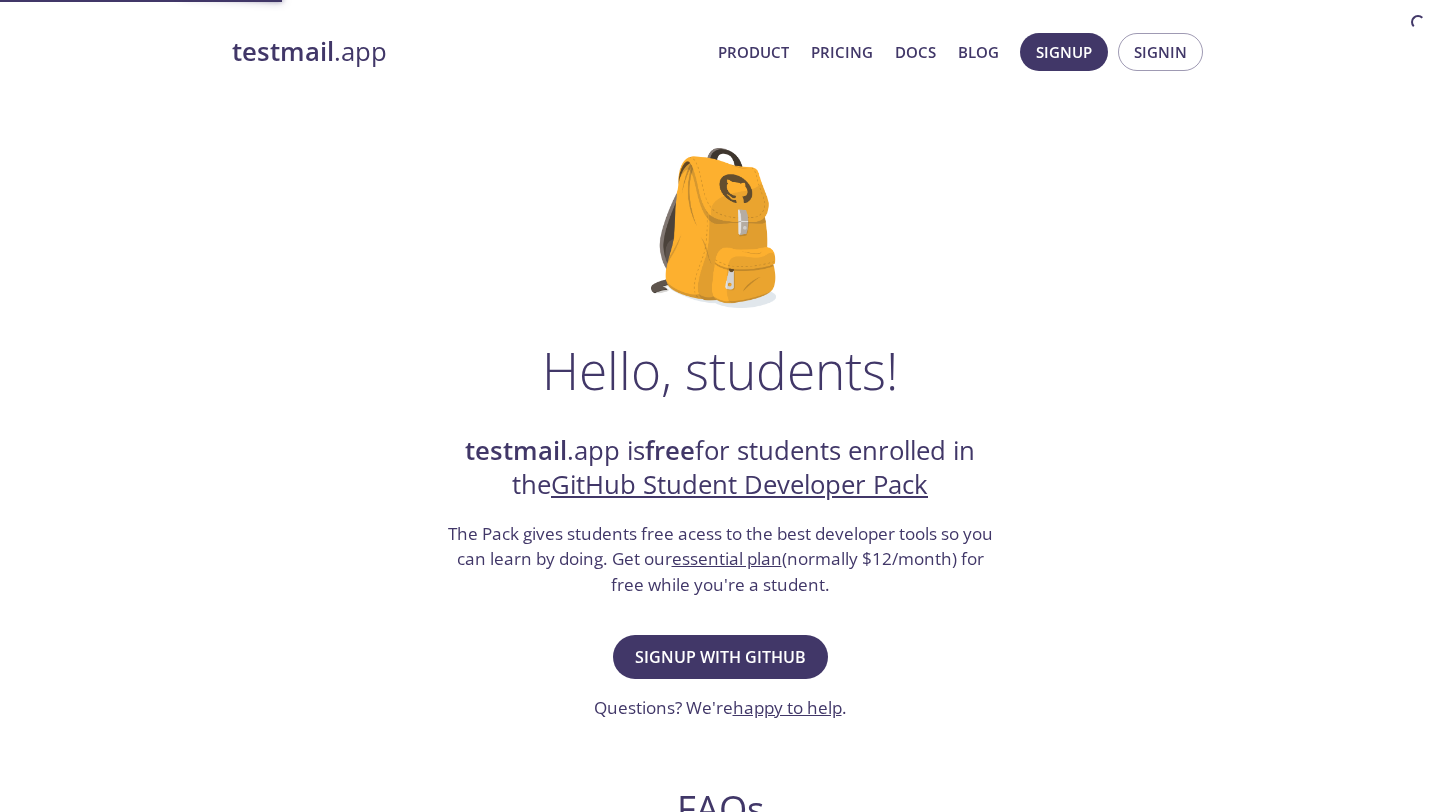 scroll, scrollTop: 0, scrollLeft: 0, axis: both 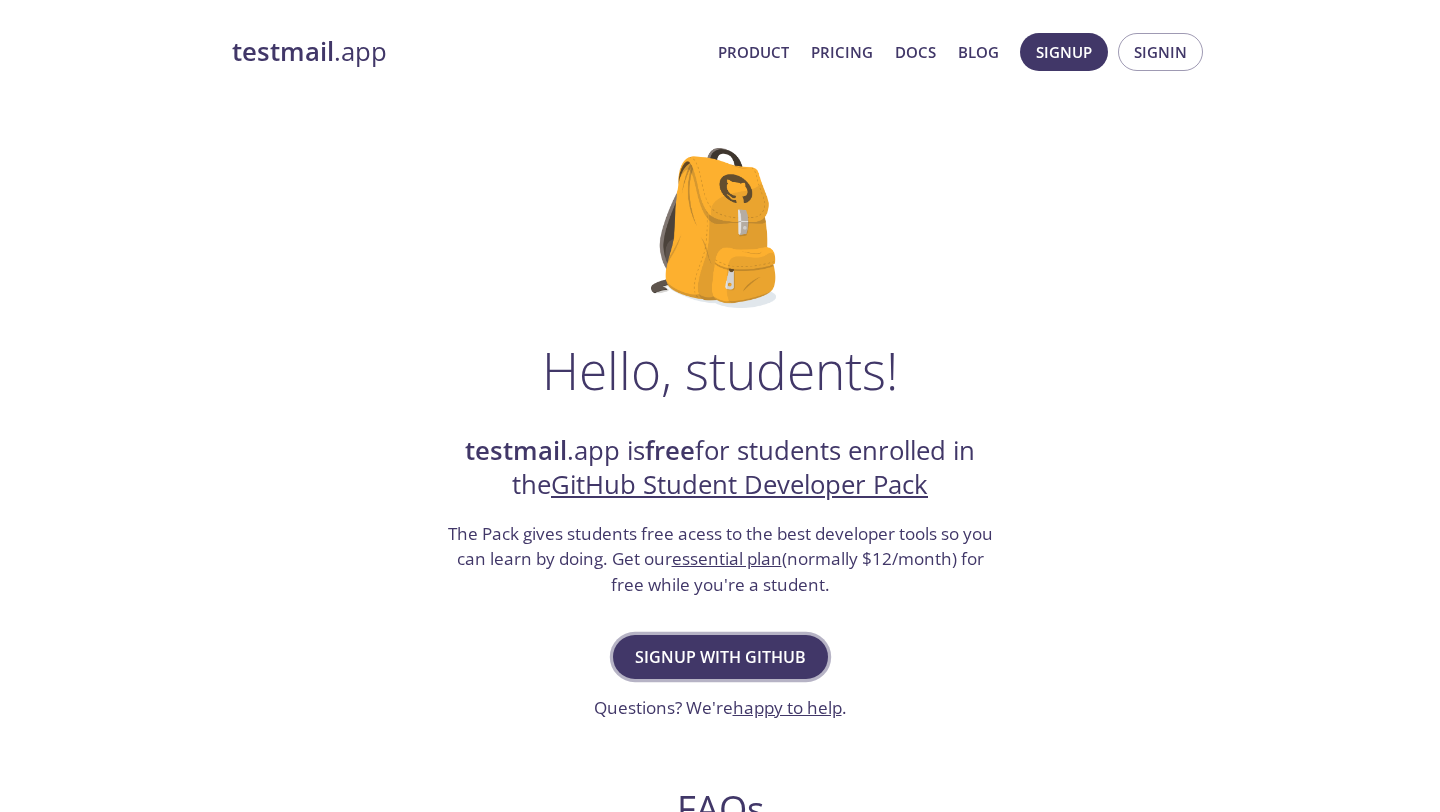 click on "Signup with GitHub" at bounding box center (720, 657) 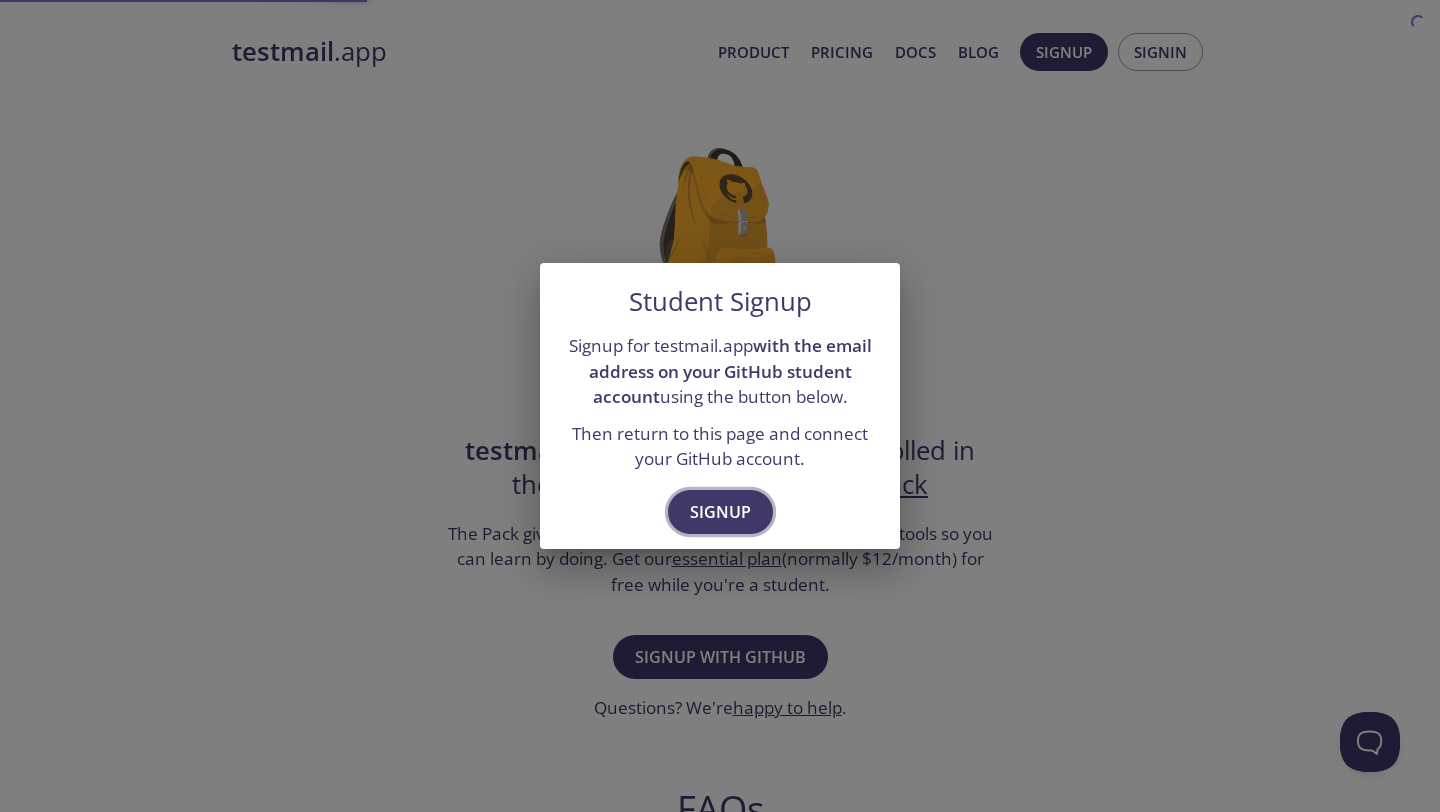 scroll, scrollTop: 0, scrollLeft: 0, axis: both 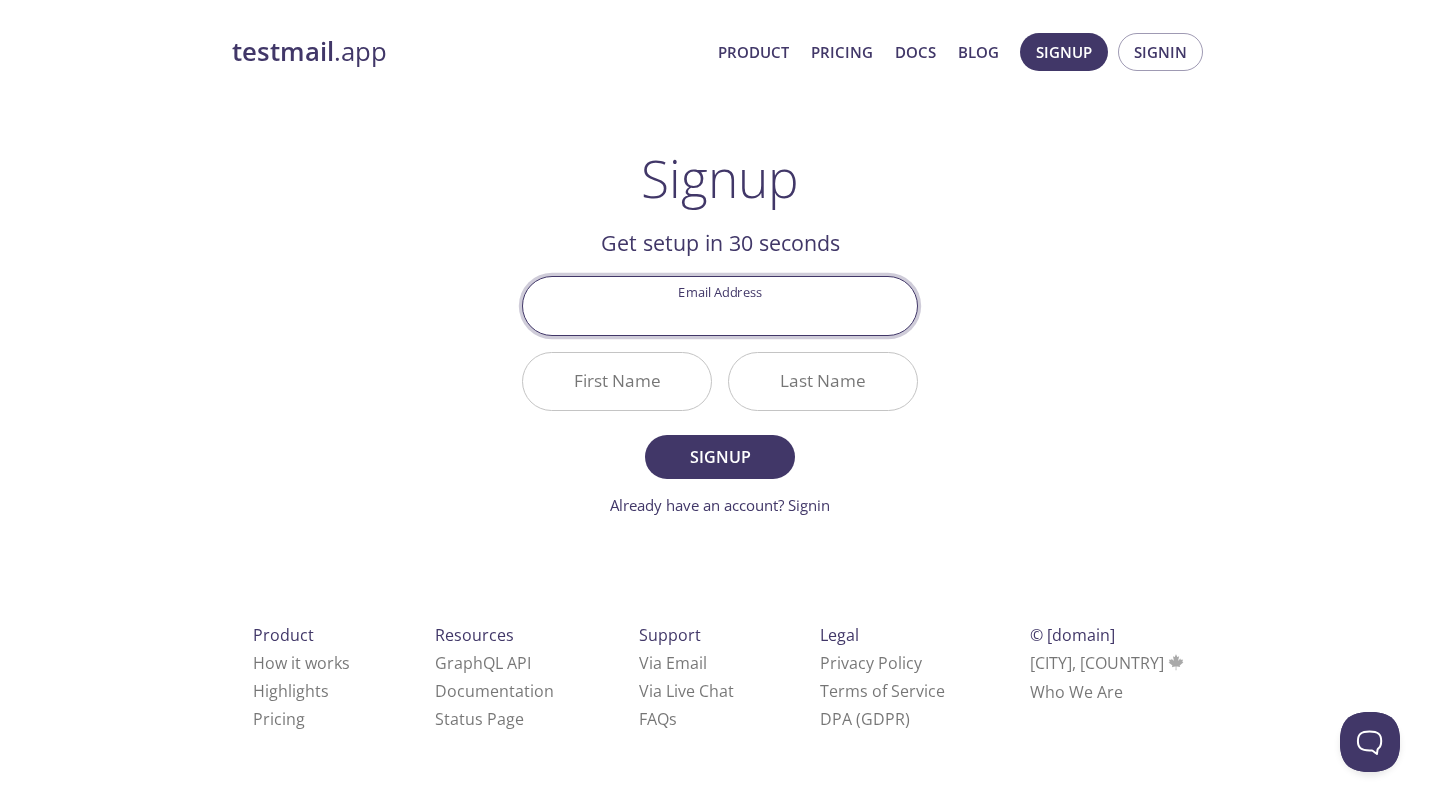 click on "Email Address" at bounding box center [720, 305] 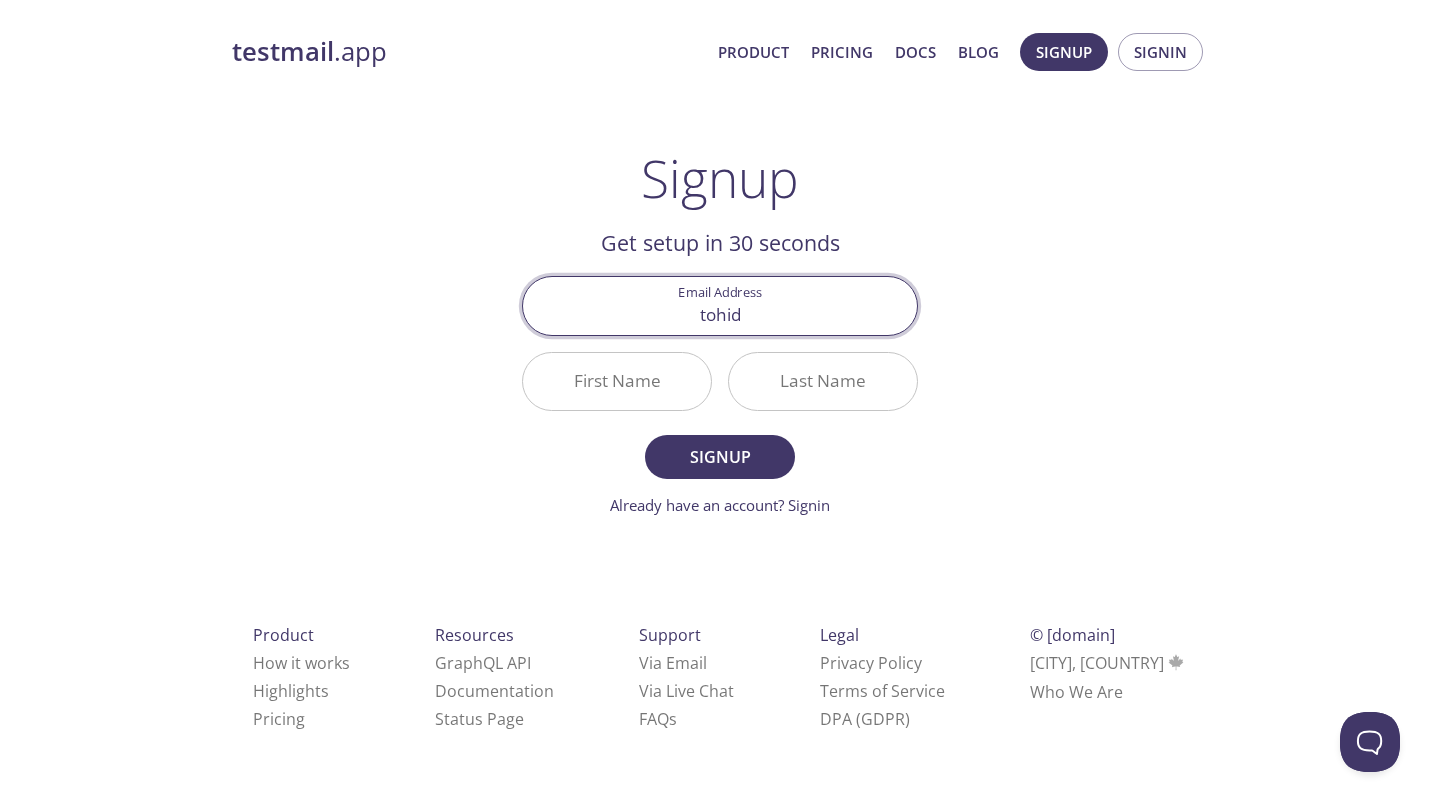 type on "[EMAIL]" 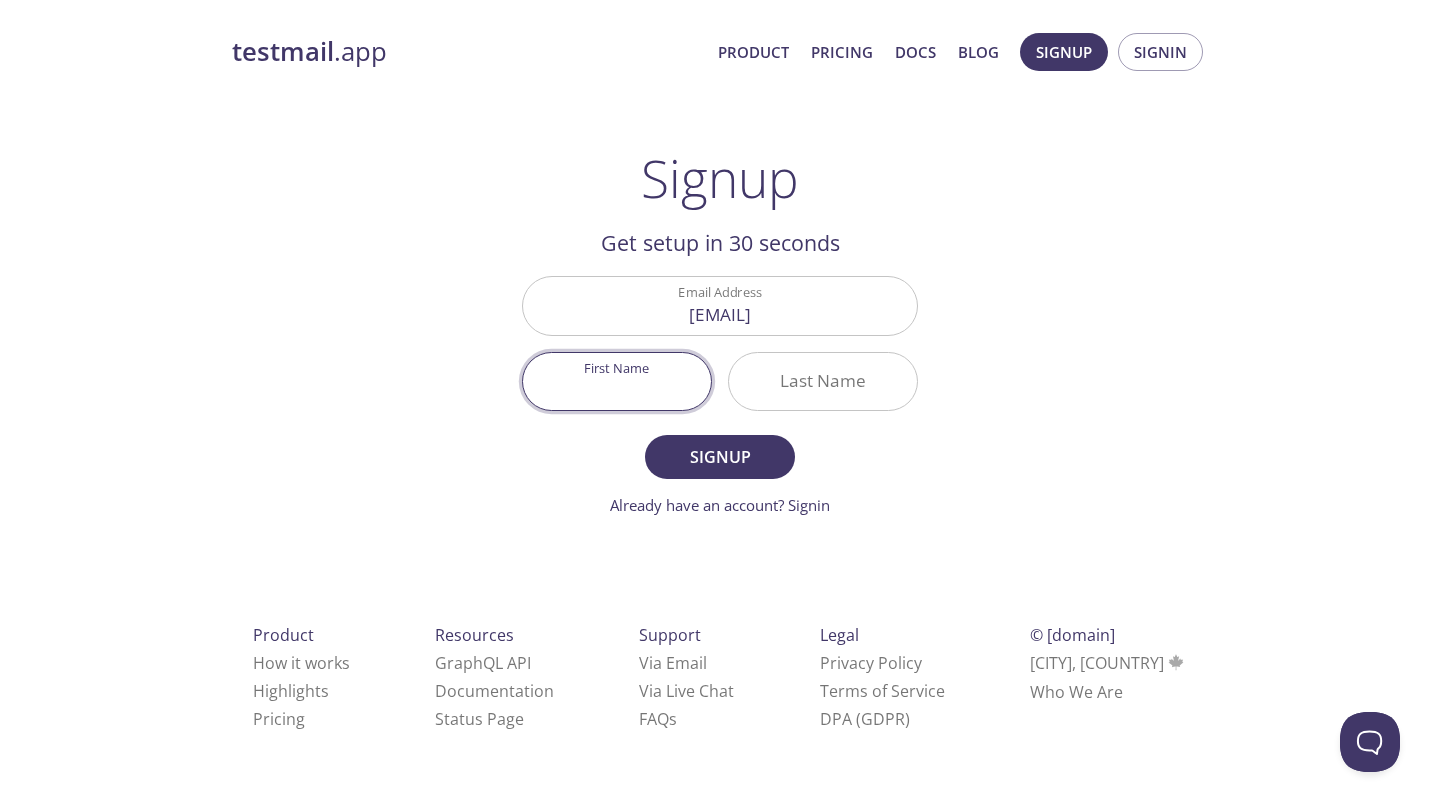 click on "First Name" at bounding box center [617, 381] 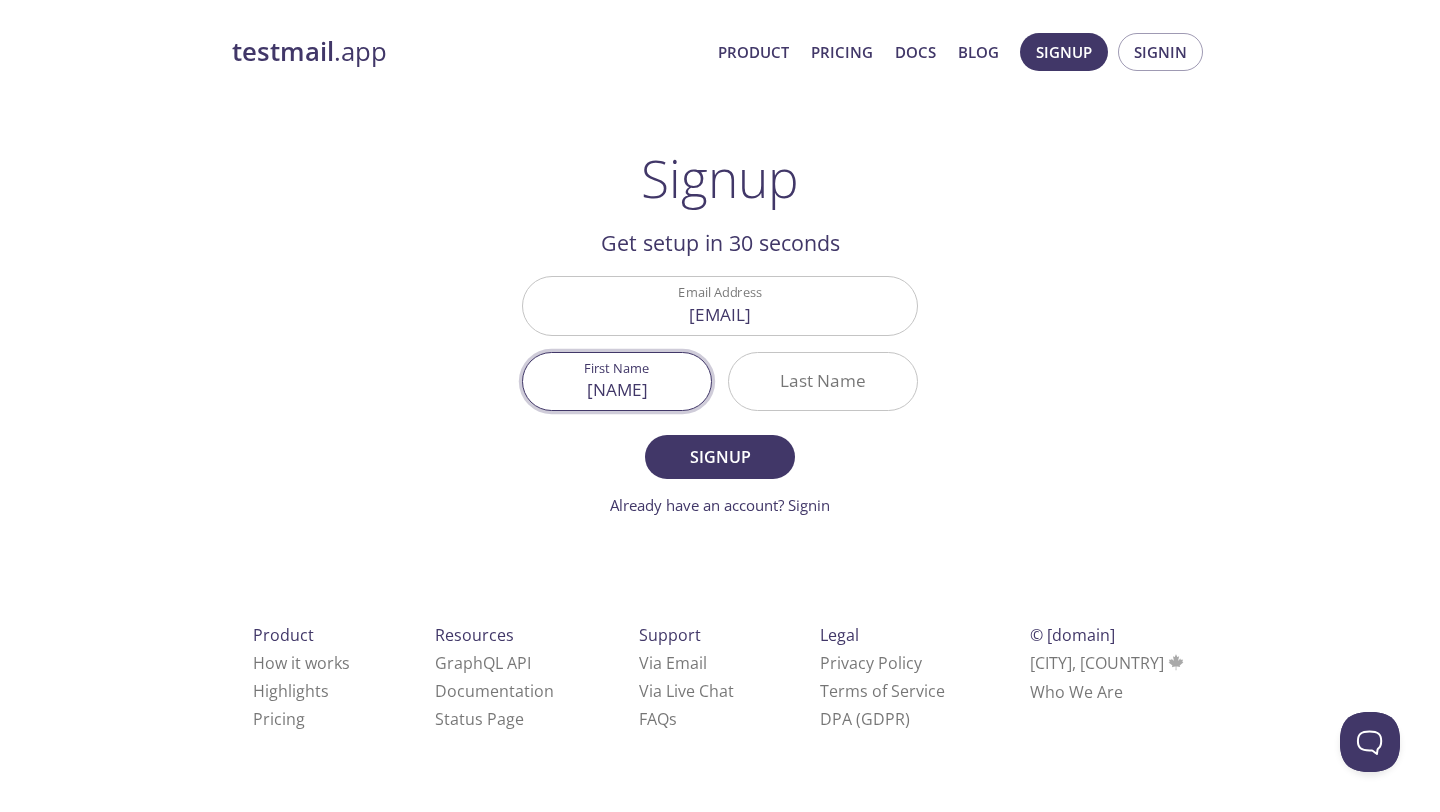type on "[FIRST] [LAST]" 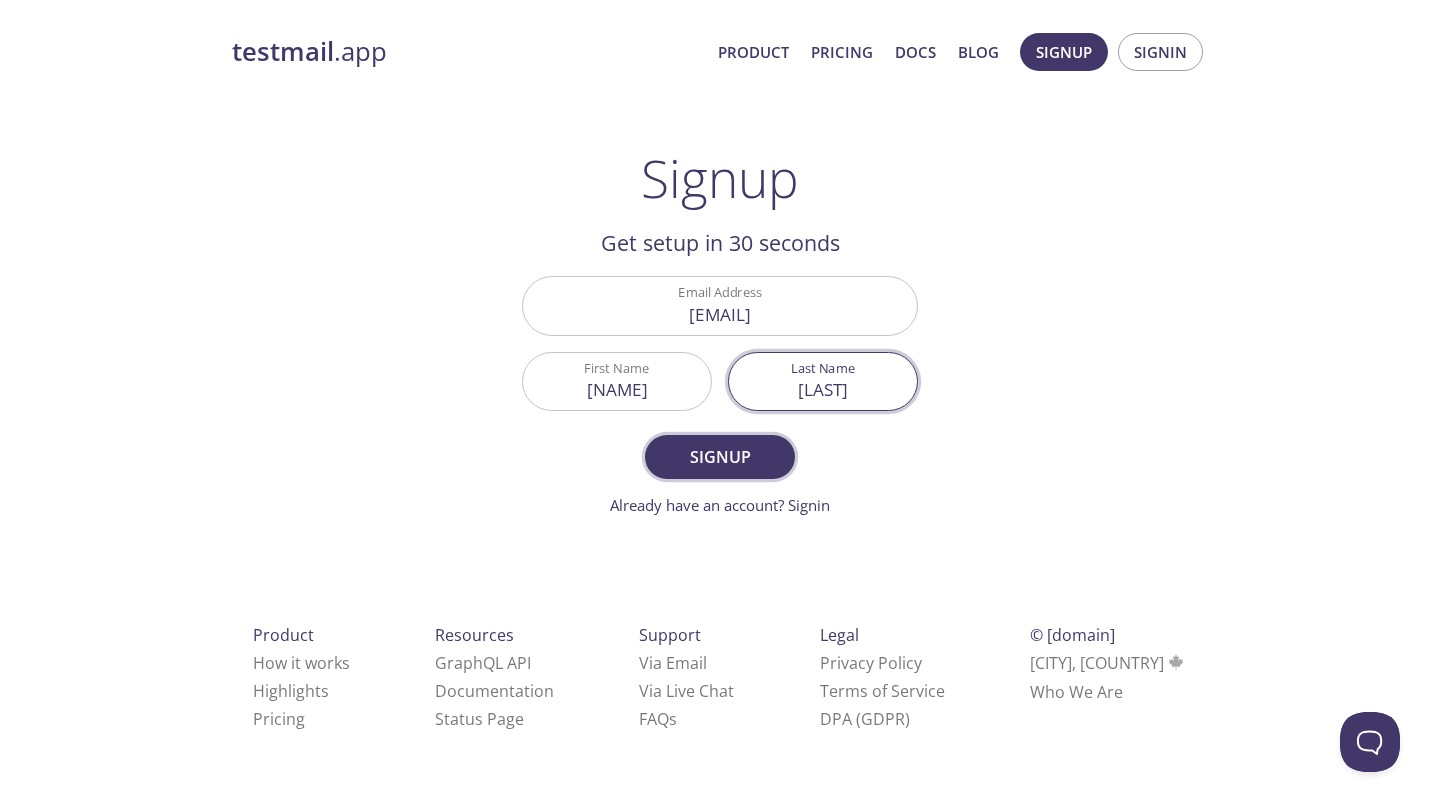 type on "[LAST]" 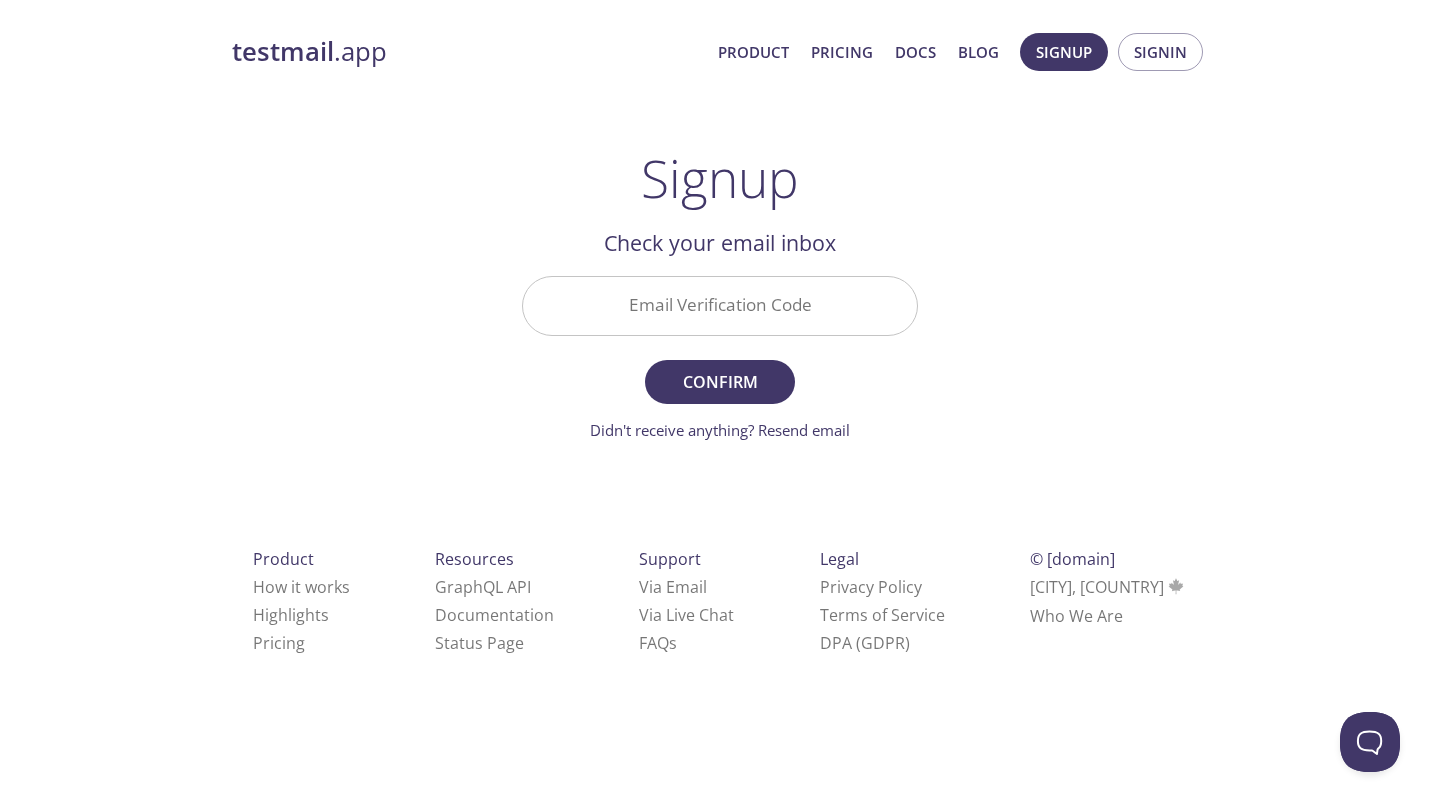 click on "Email Verification Code" at bounding box center (720, 305) 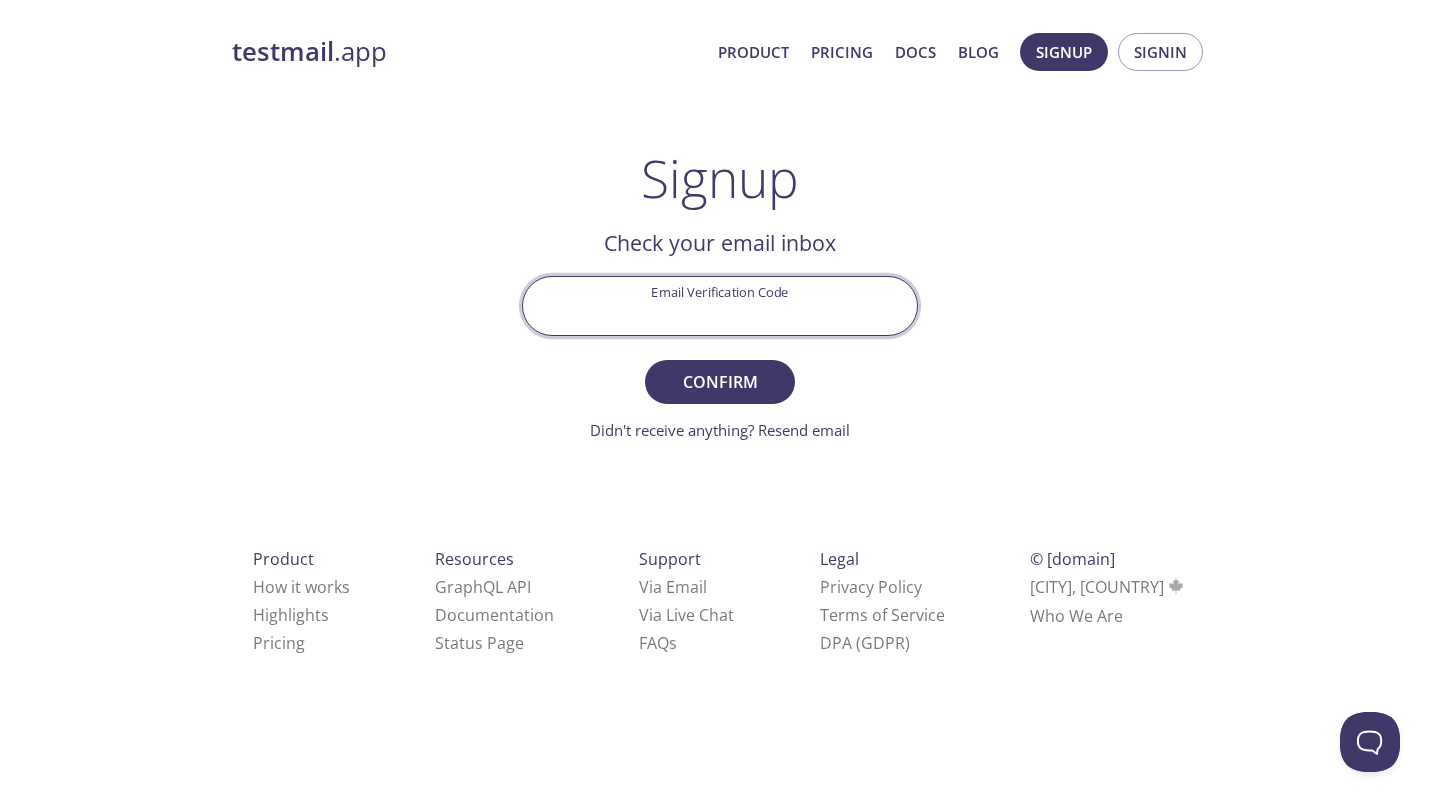 paste on "UTZSS85" 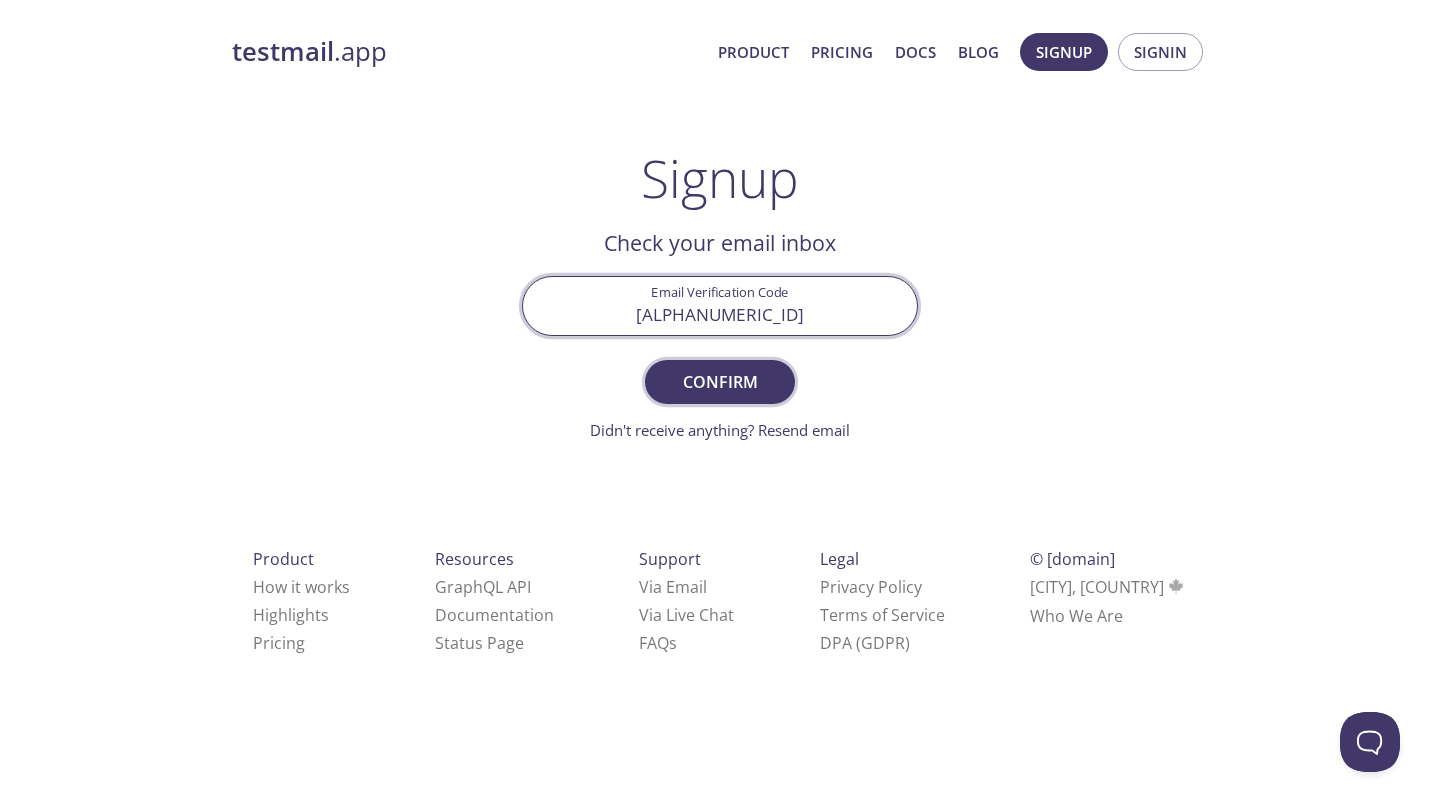 type on "UTZSS85" 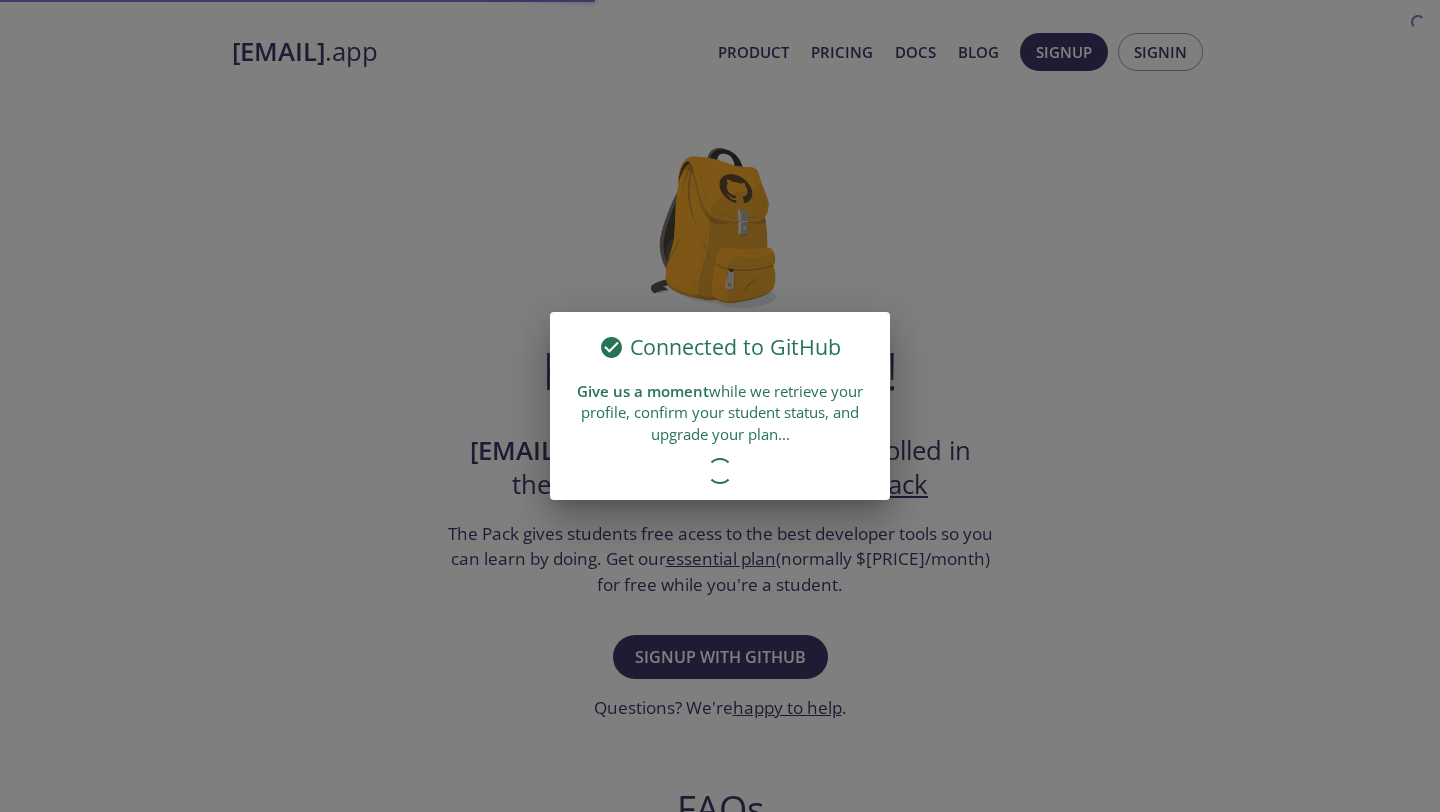 scroll, scrollTop: 0, scrollLeft: 0, axis: both 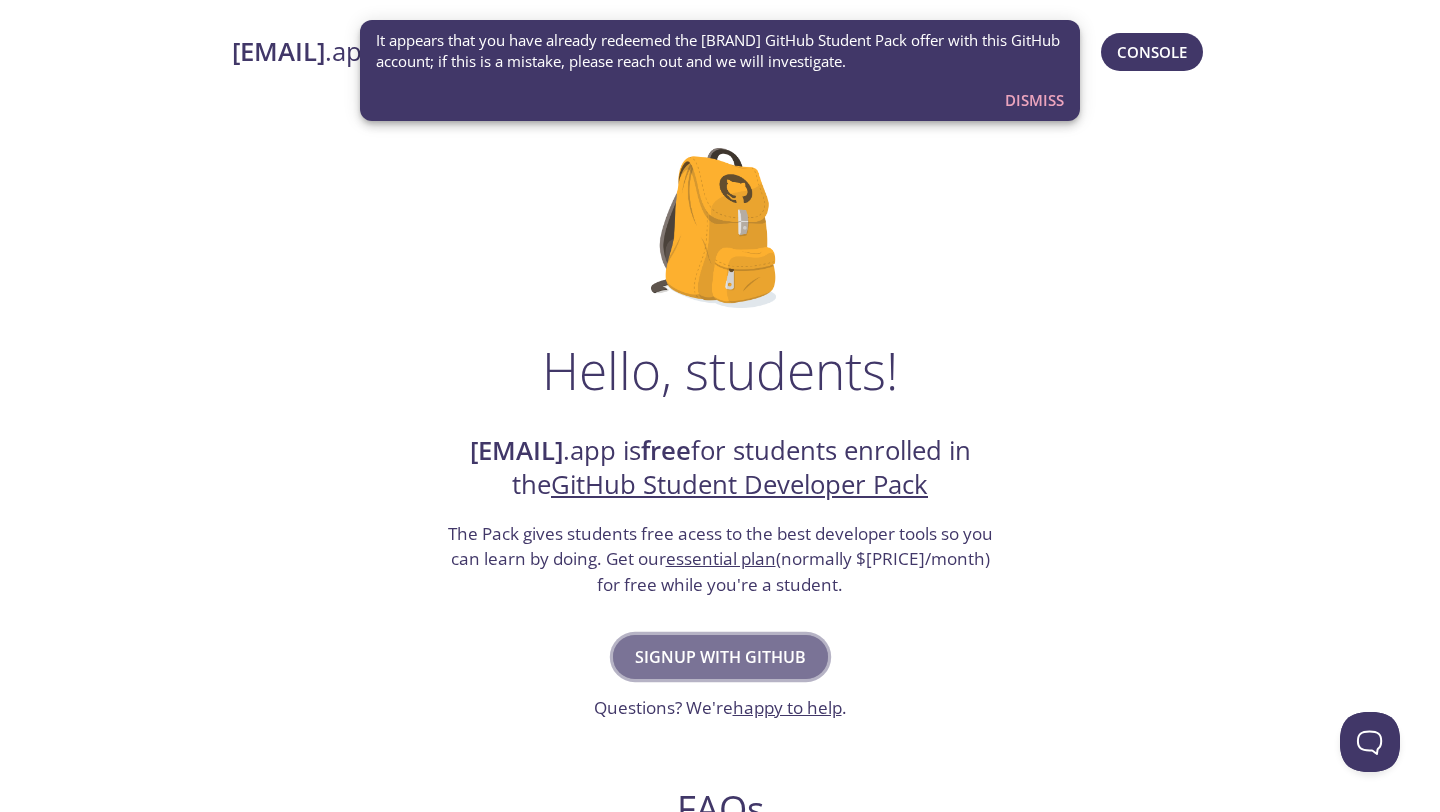click on "Signup with GitHub" at bounding box center (720, 657) 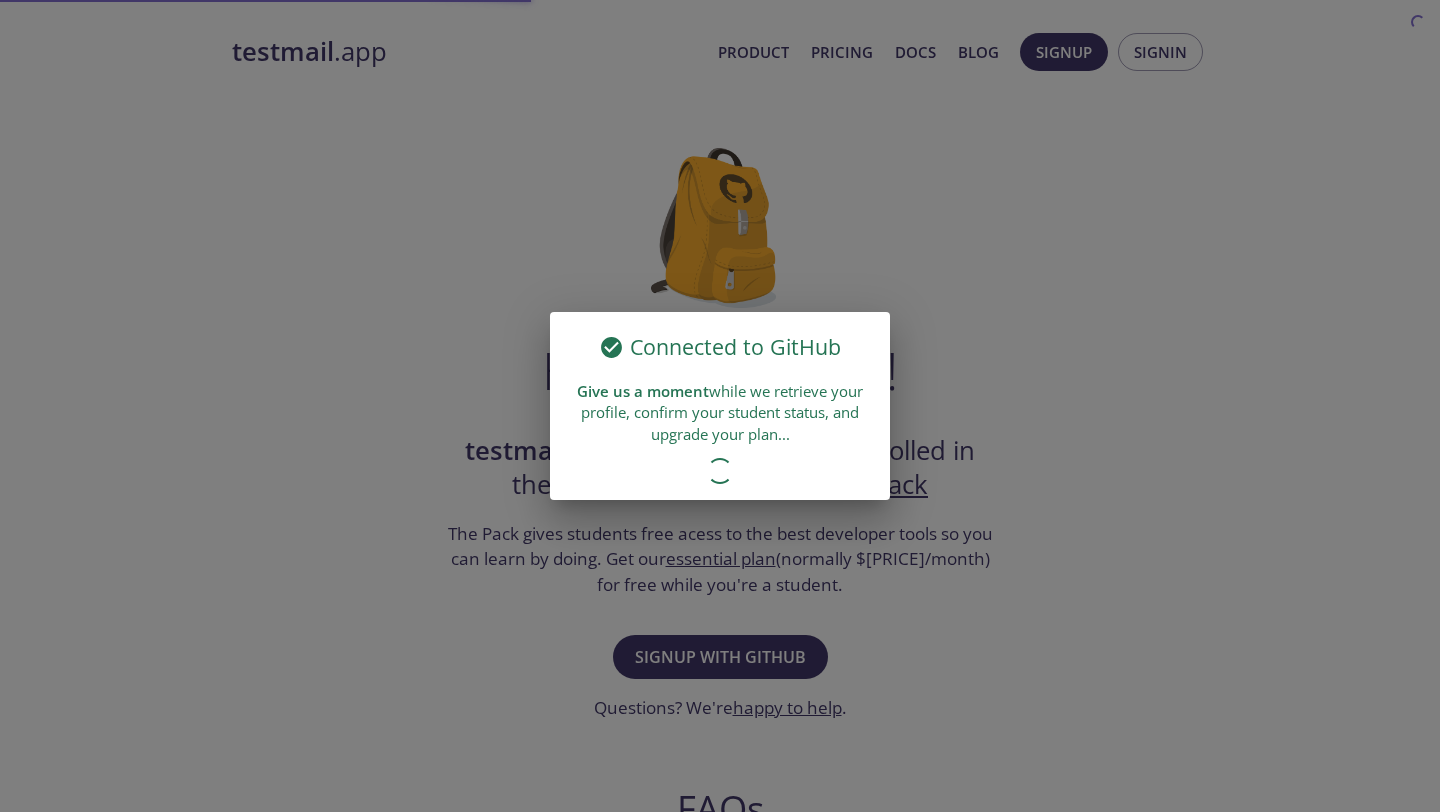 scroll, scrollTop: 0, scrollLeft: 0, axis: both 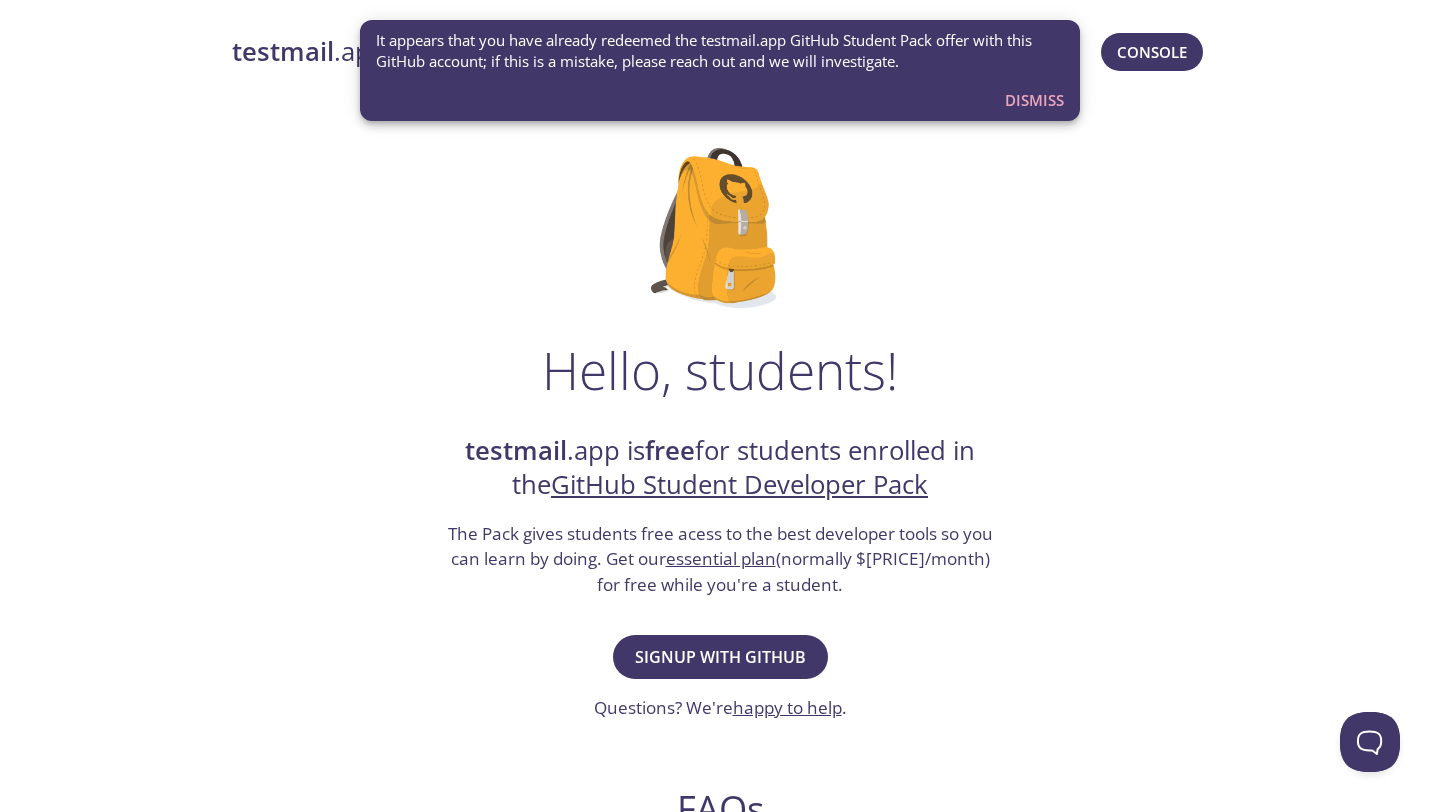 click on "Dismiss" at bounding box center (1034, 100) 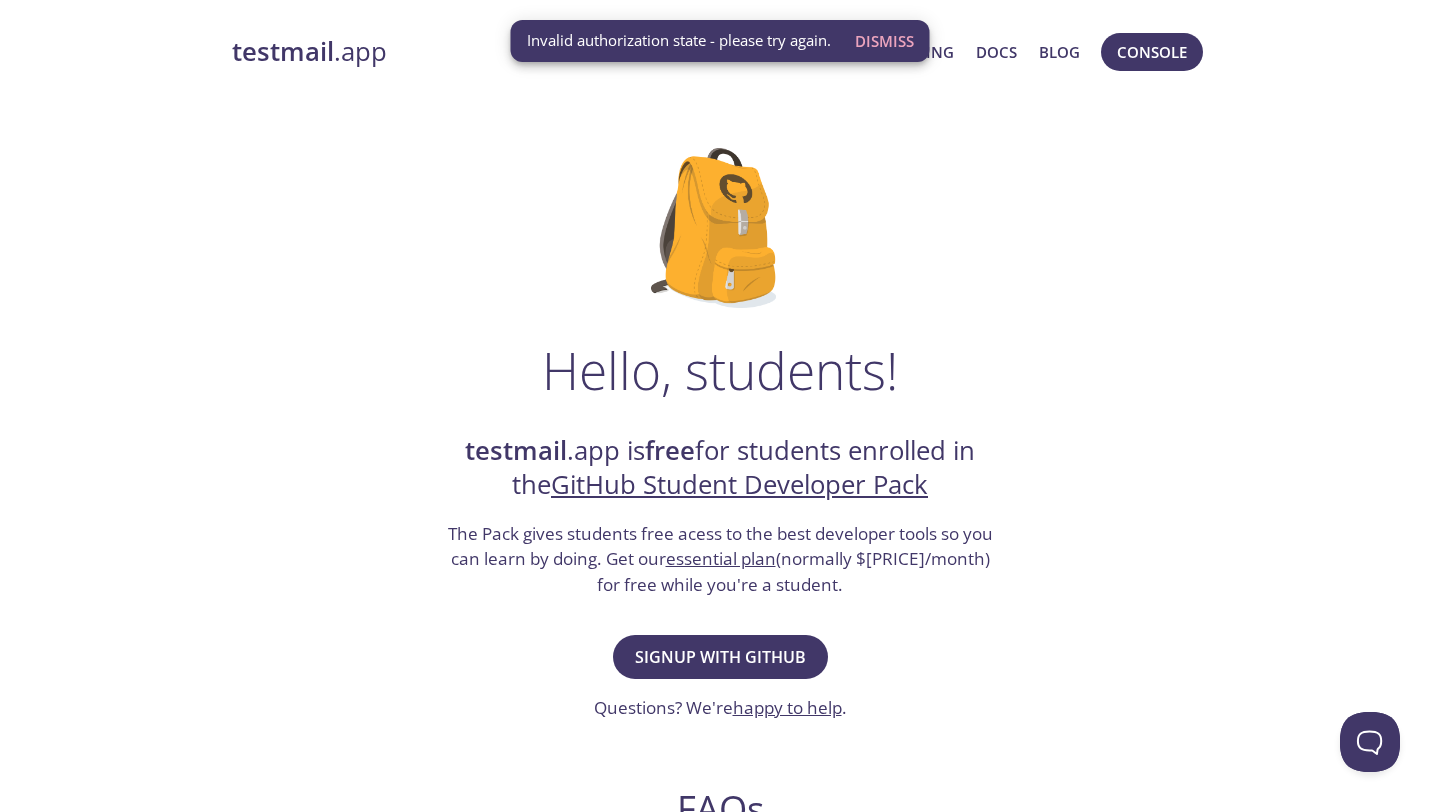 click on "Dismiss" at bounding box center [884, 41] 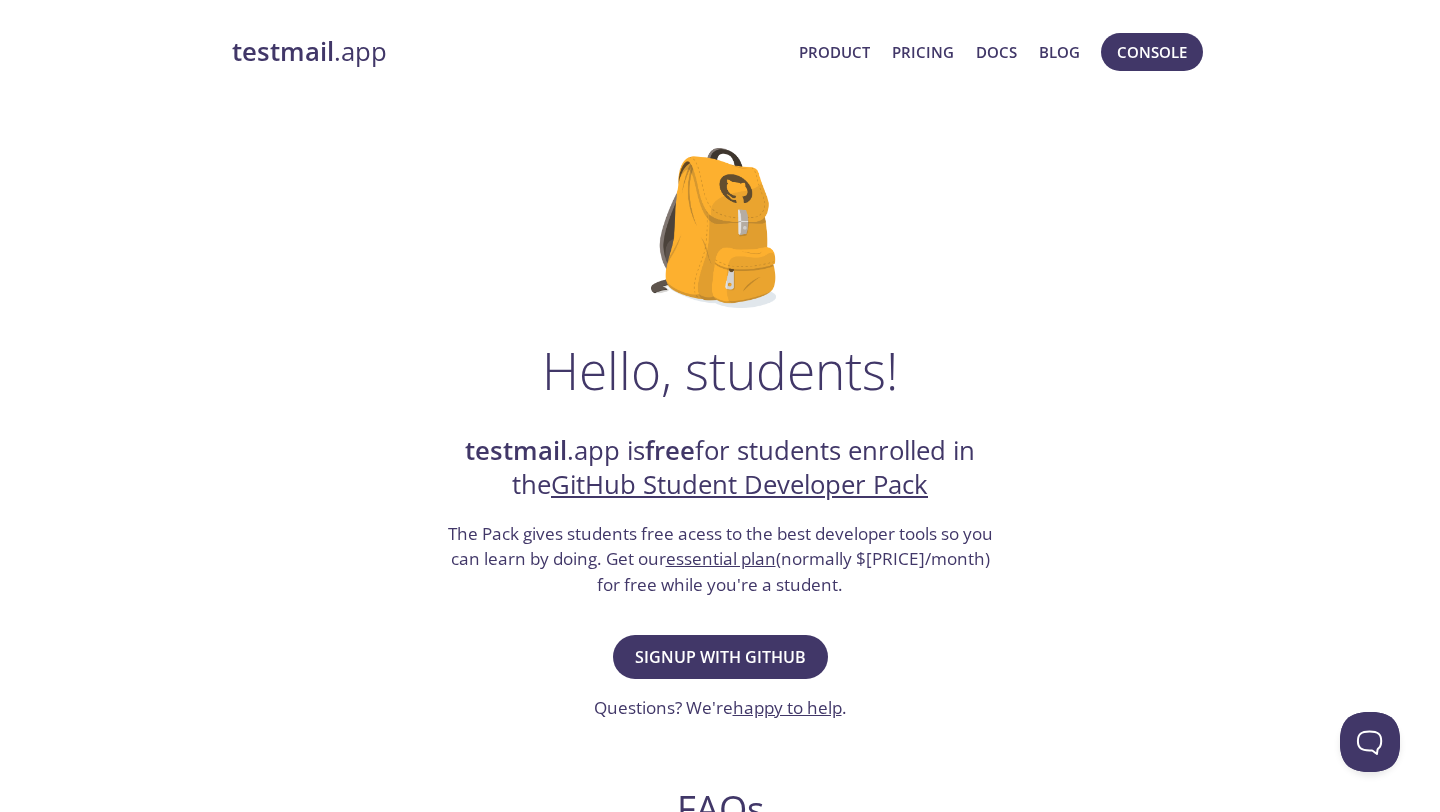 click on "testmail" at bounding box center (283, 51) 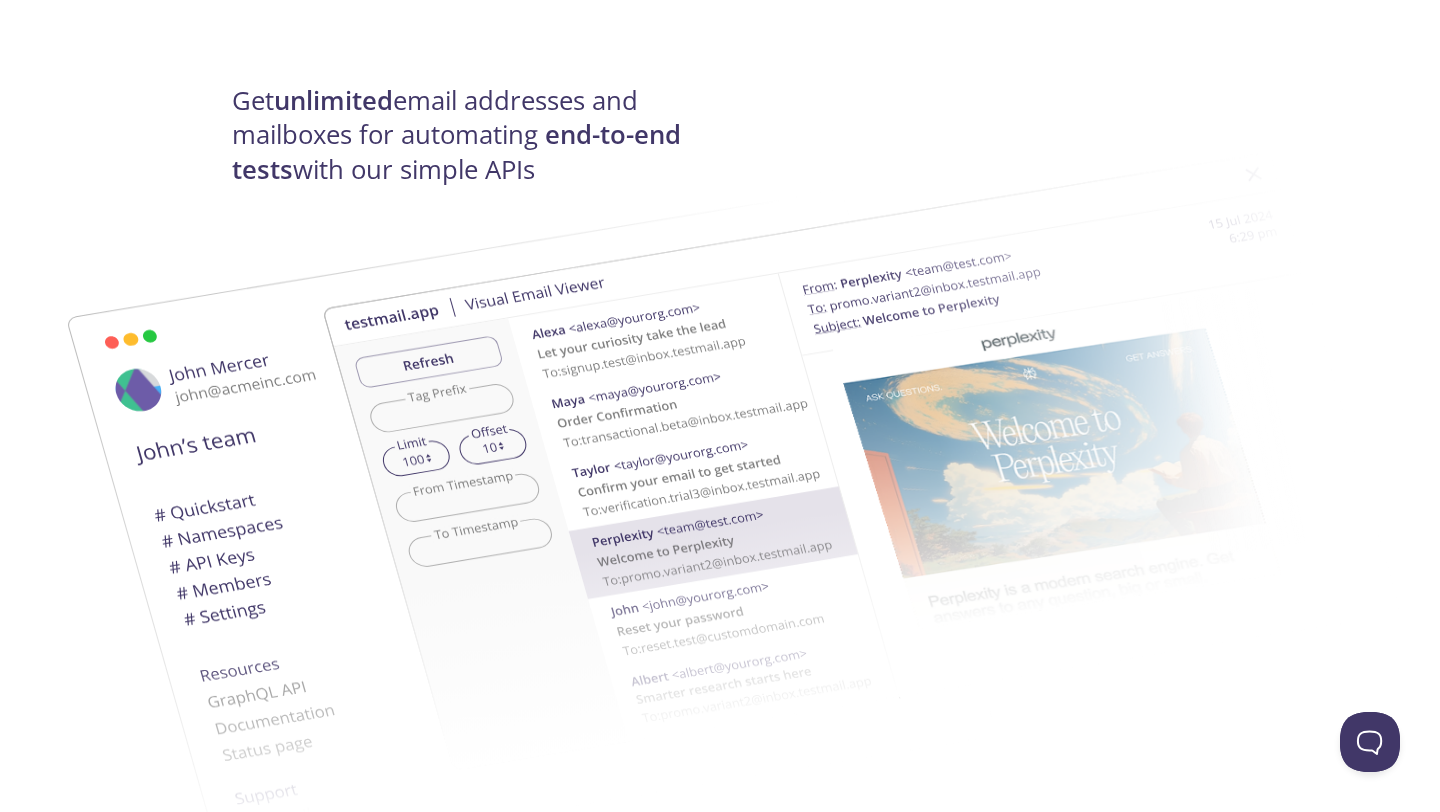 scroll, scrollTop: 0, scrollLeft: 0, axis: both 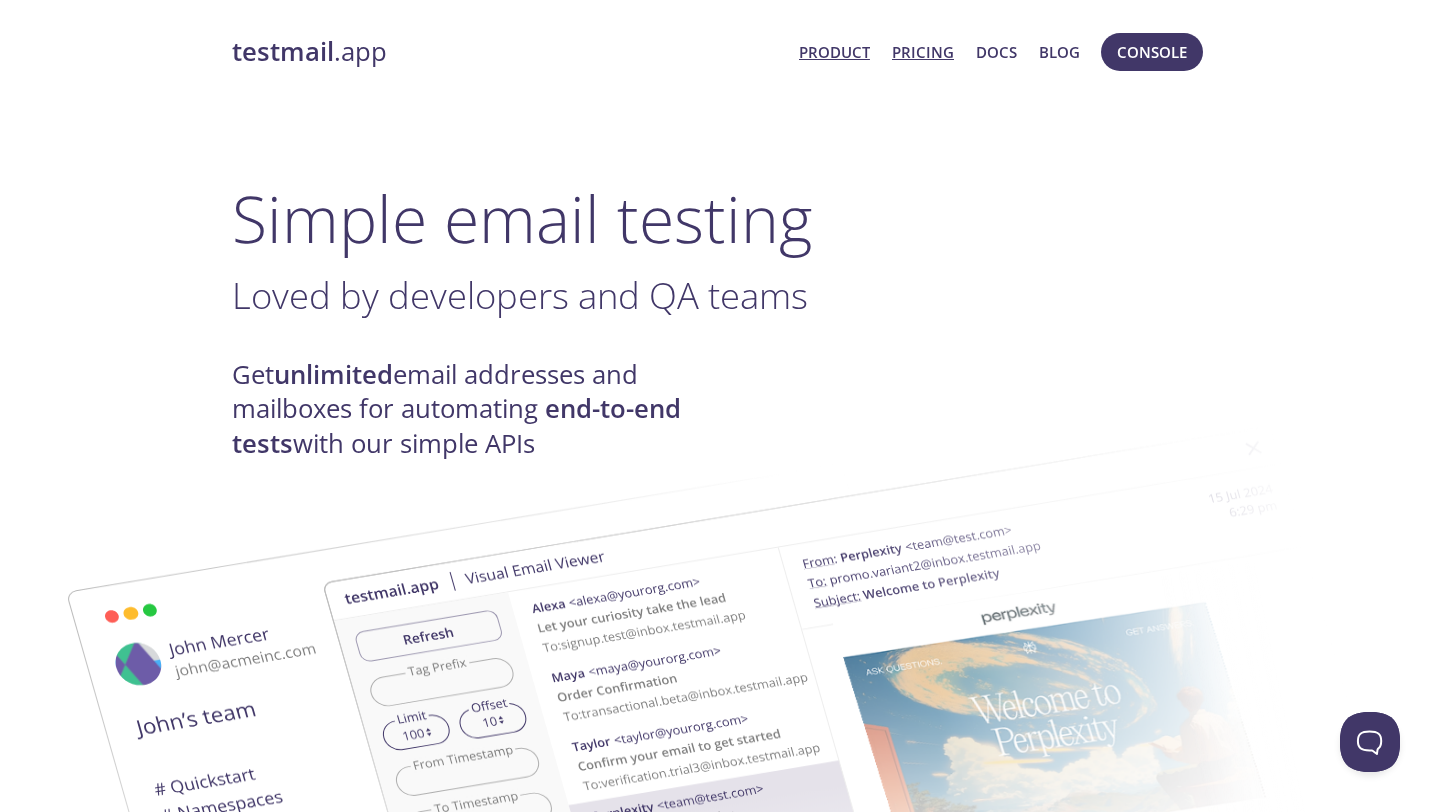 click on "Pricing" at bounding box center (923, 52) 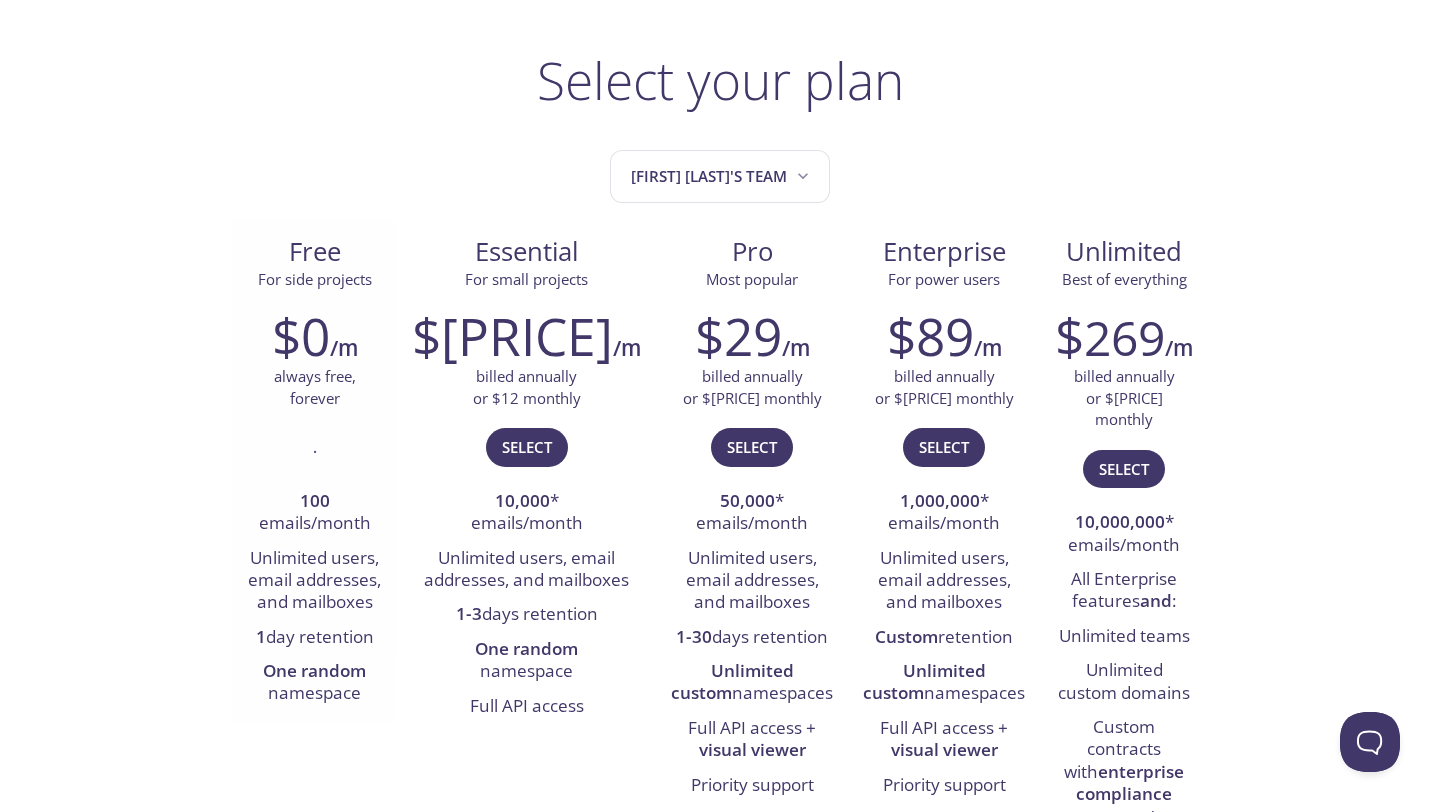 scroll, scrollTop: 0, scrollLeft: 0, axis: both 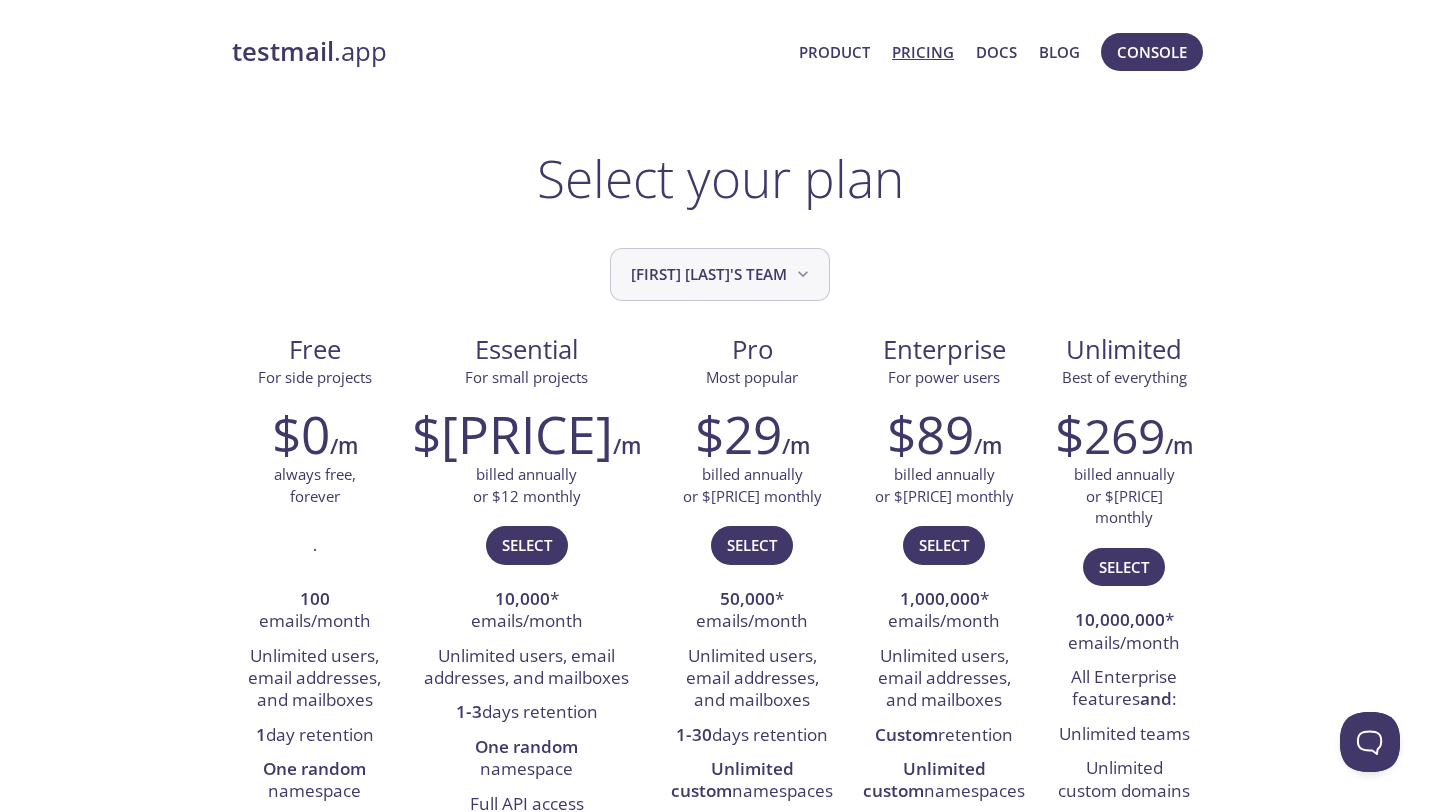 click at bounding box center [803, 274] 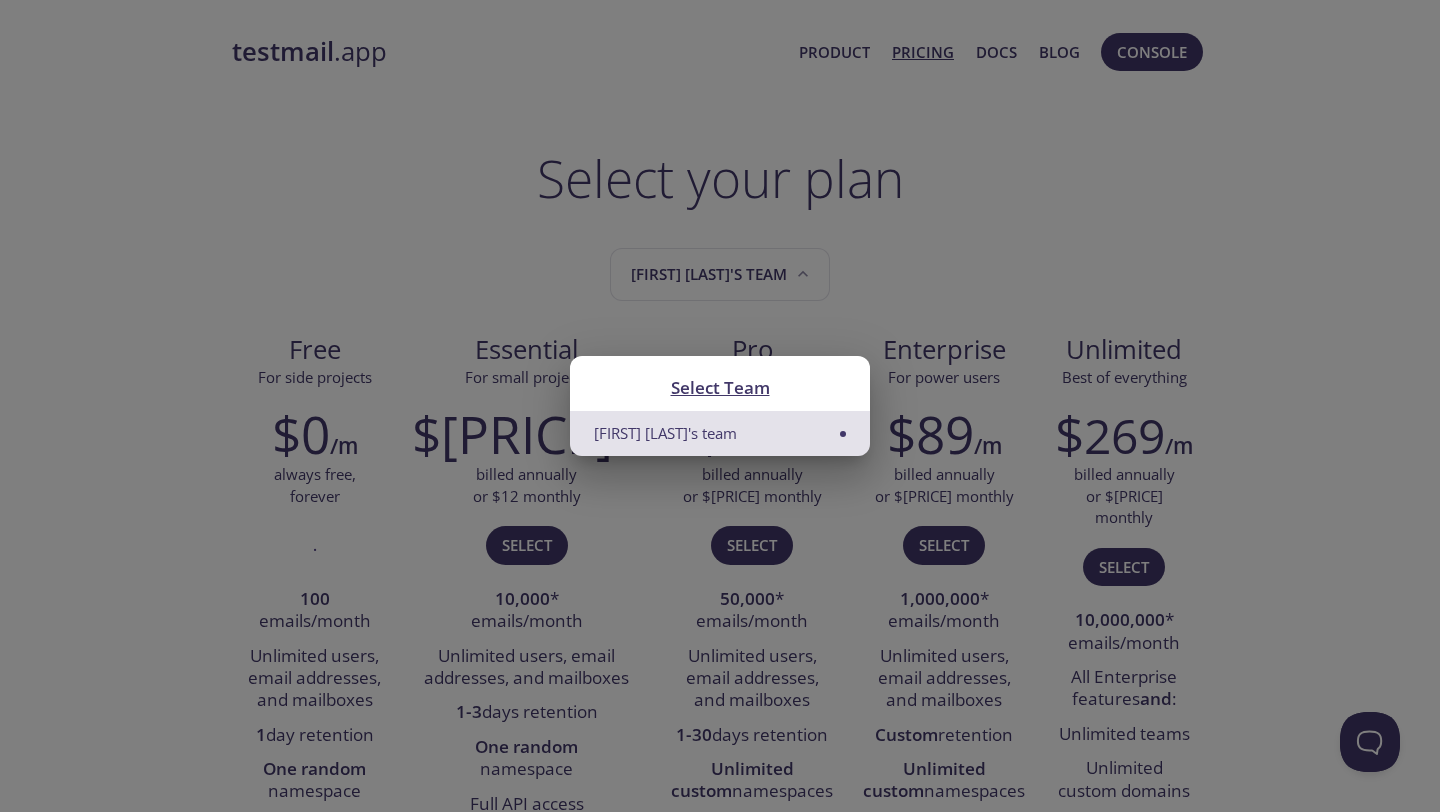 click on "[FIRST] [LAST]'s team" at bounding box center [720, 433] 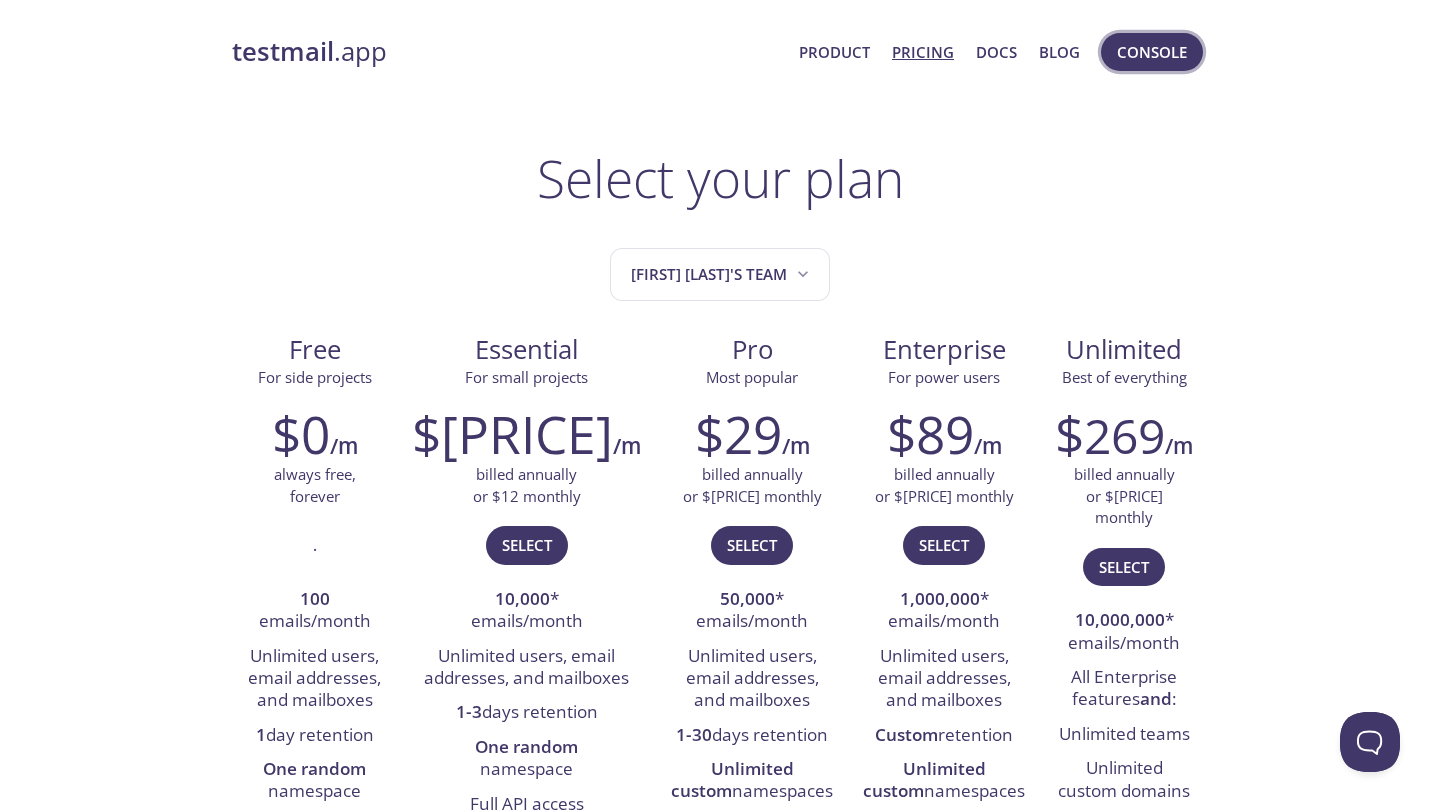 click on "Console" at bounding box center (1152, 52) 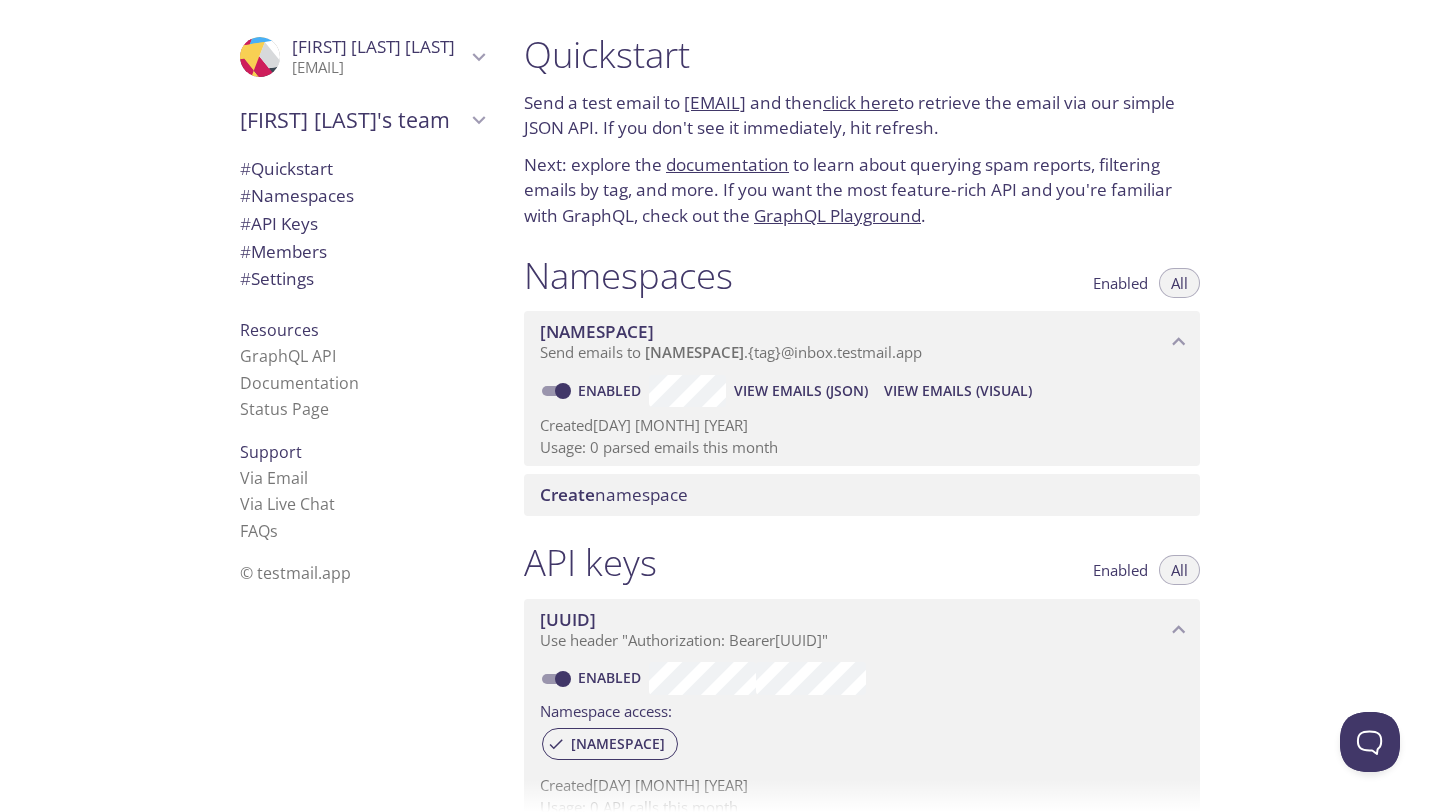 scroll, scrollTop: 8, scrollLeft: 0, axis: vertical 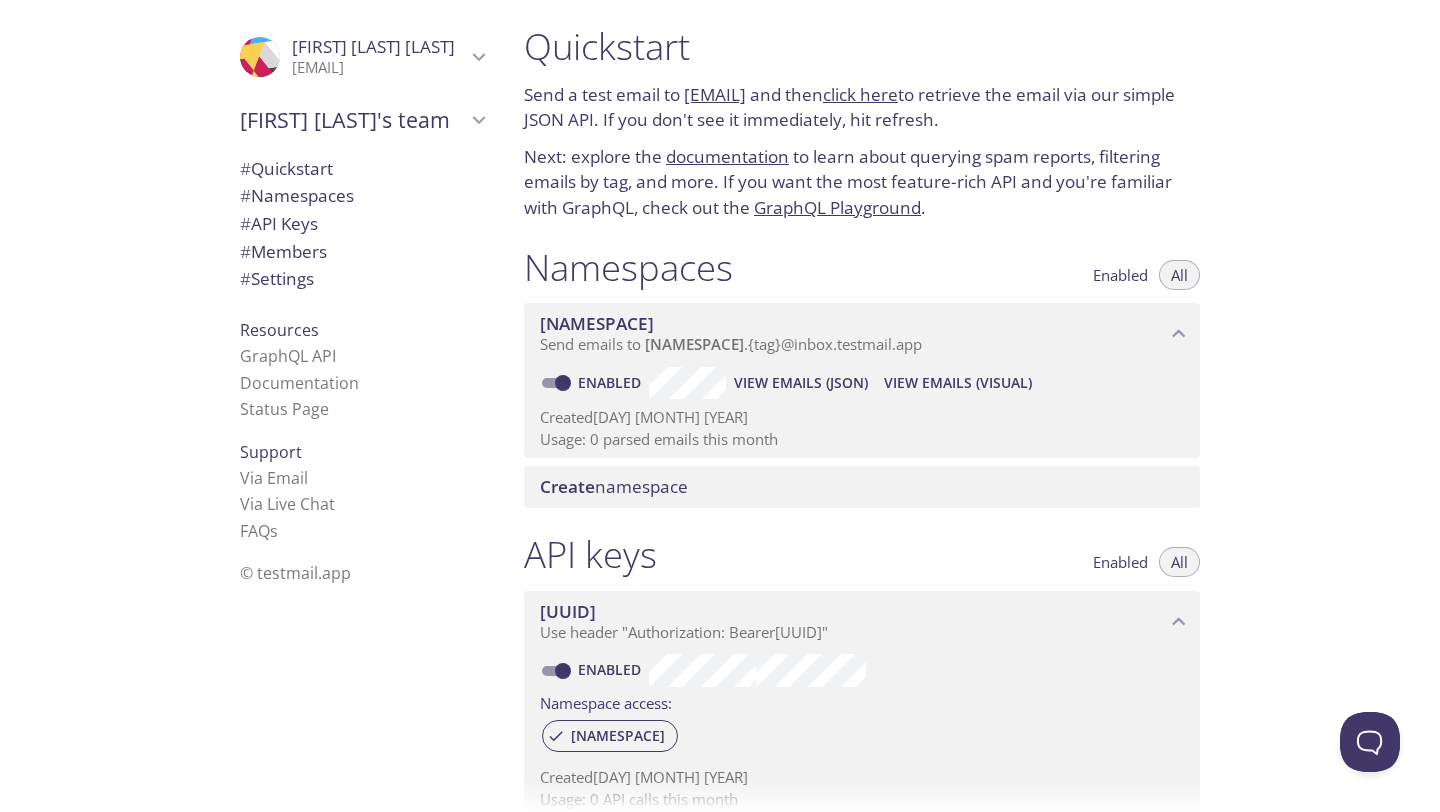 click on "[FIRST] [LAST]'s team" at bounding box center (362, 120) 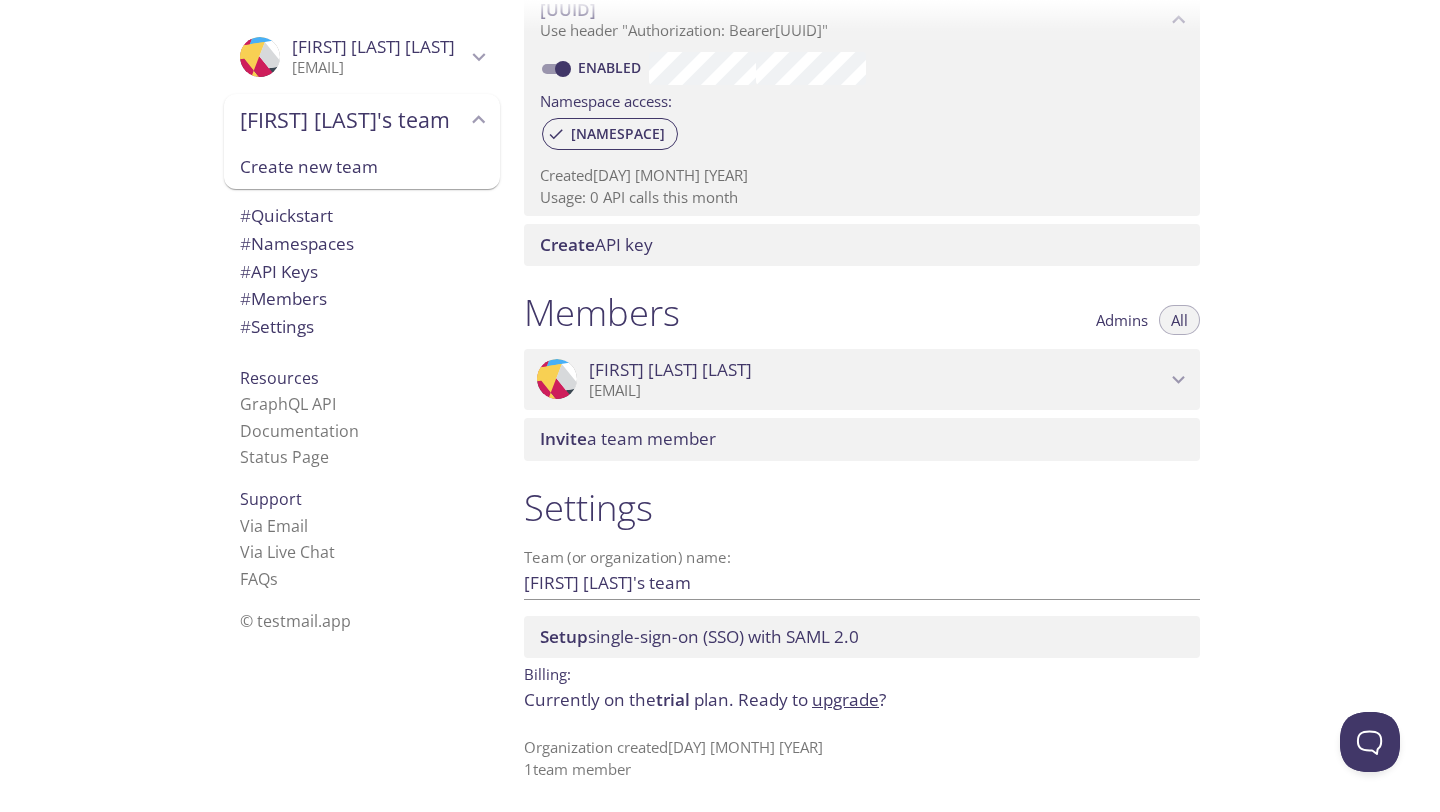 scroll, scrollTop: 0, scrollLeft: 0, axis: both 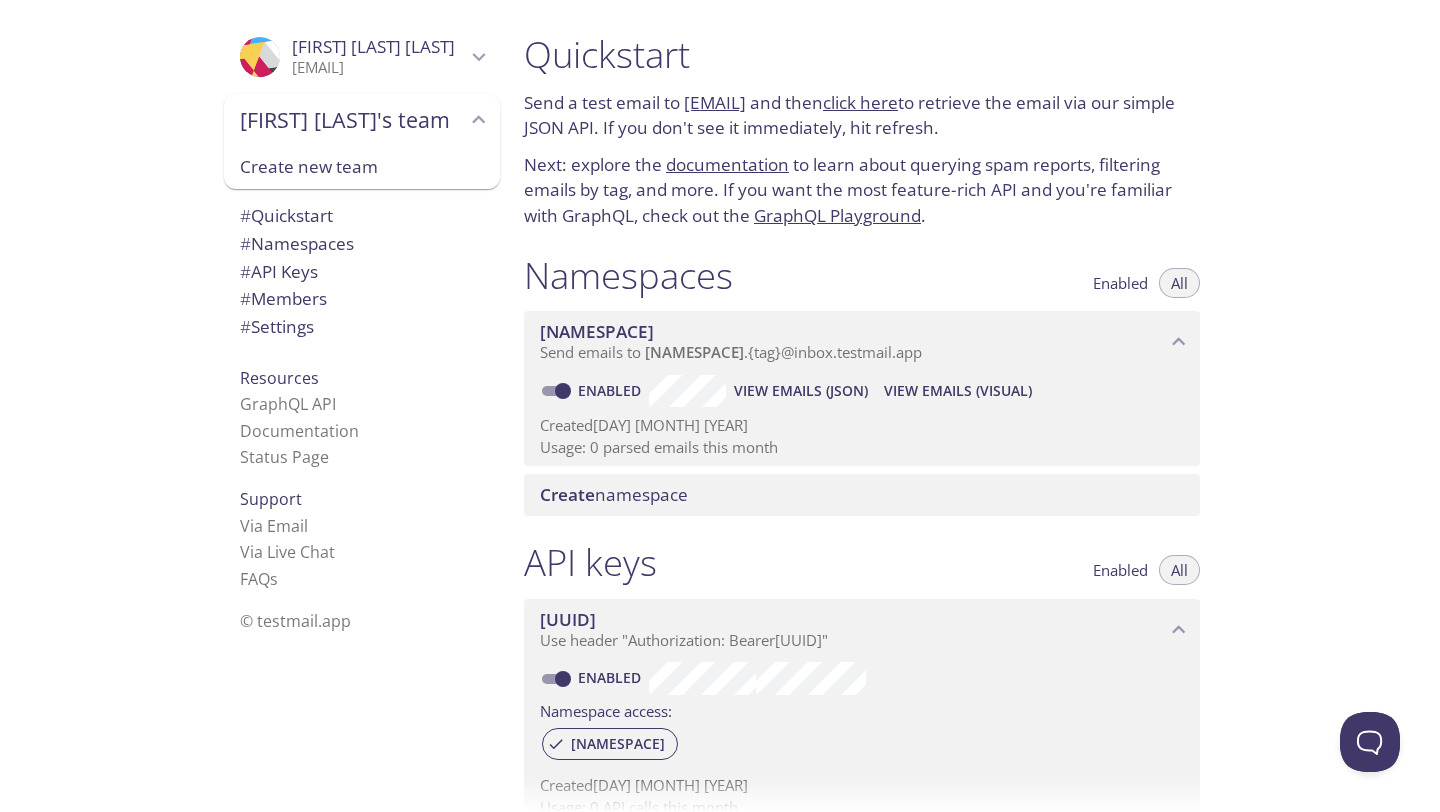 click on "[FIRST] [LAST]'s team" at bounding box center [362, 120] 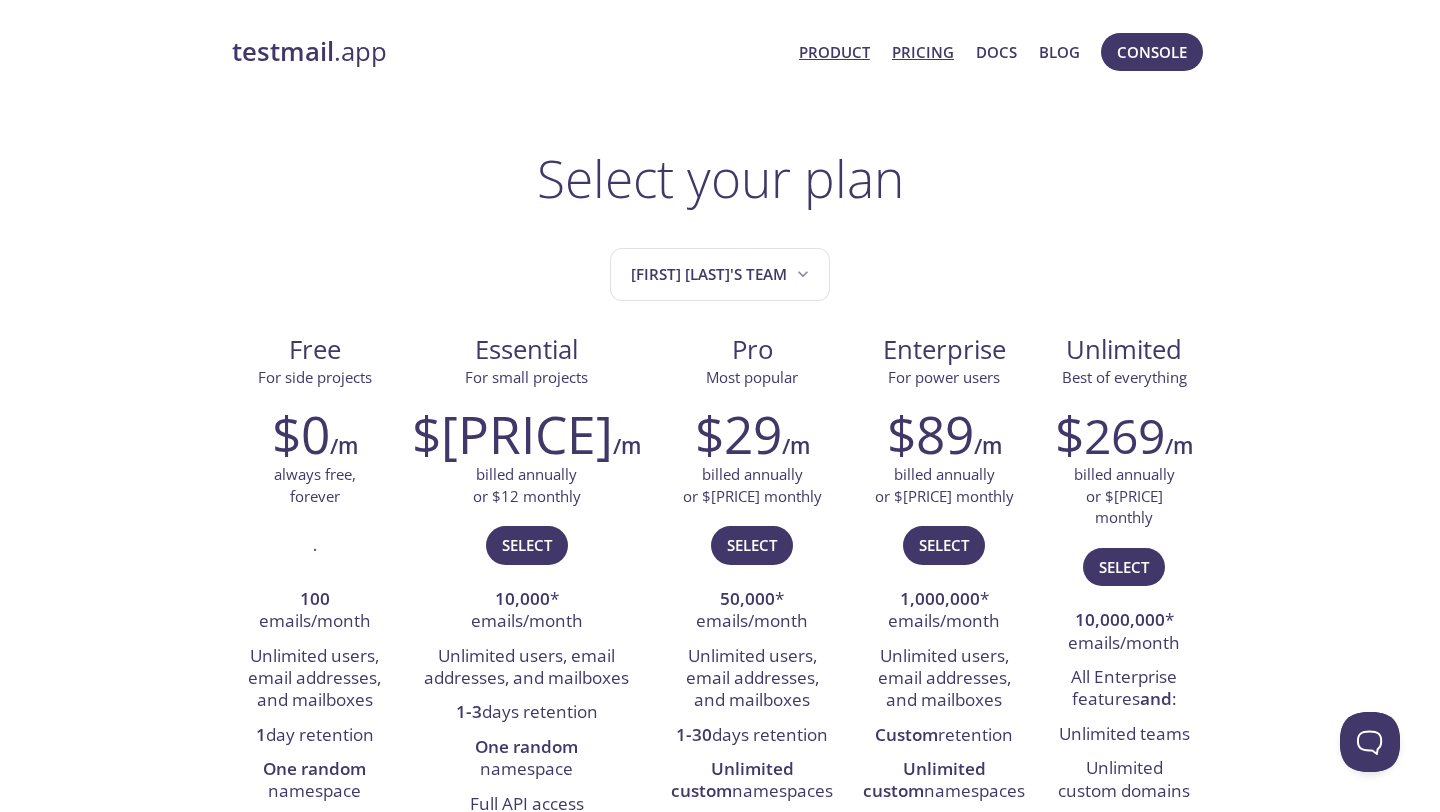 click on "Product" at bounding box center [834, 52] 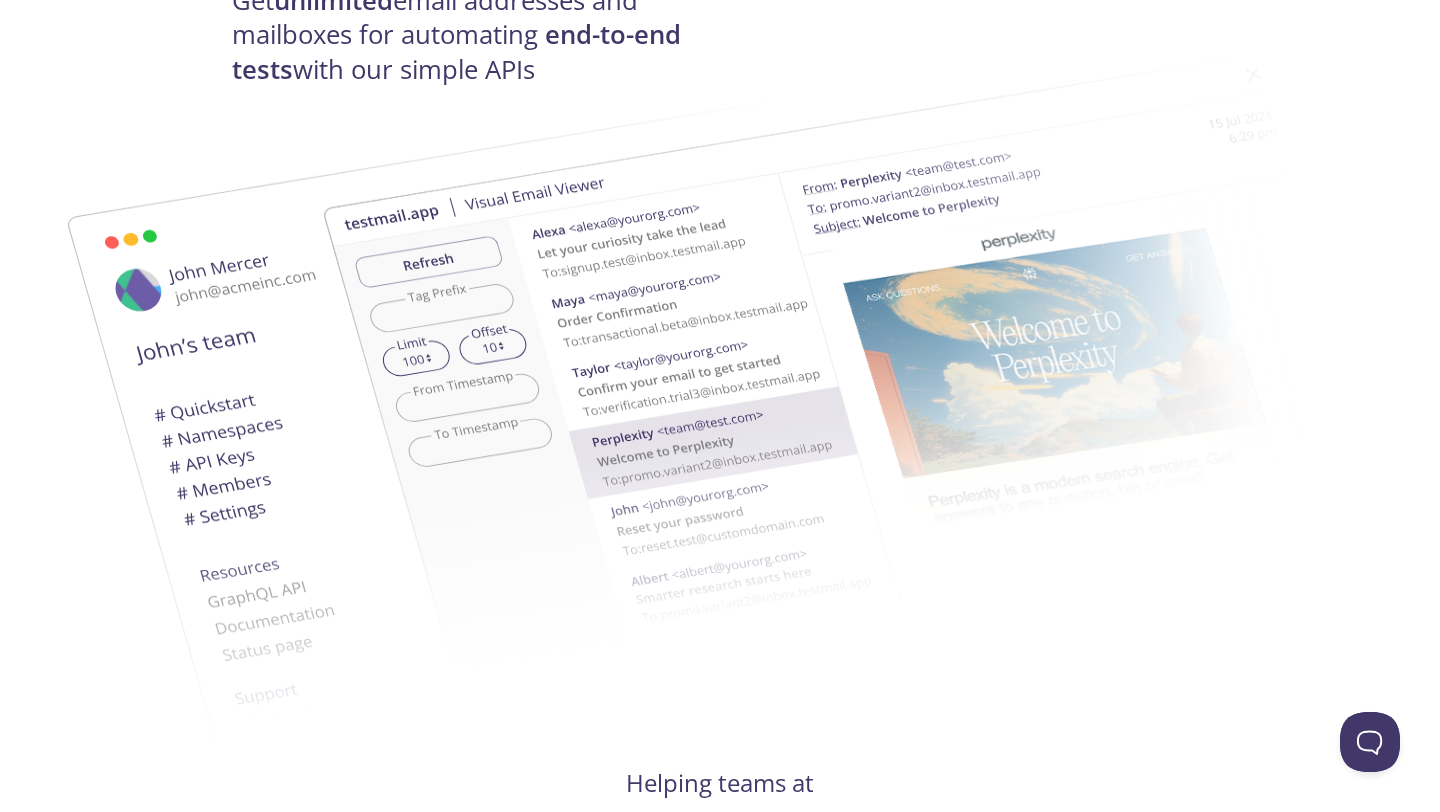 scroll, scrollTop: 0, scrollLeft: 0, axis: both 